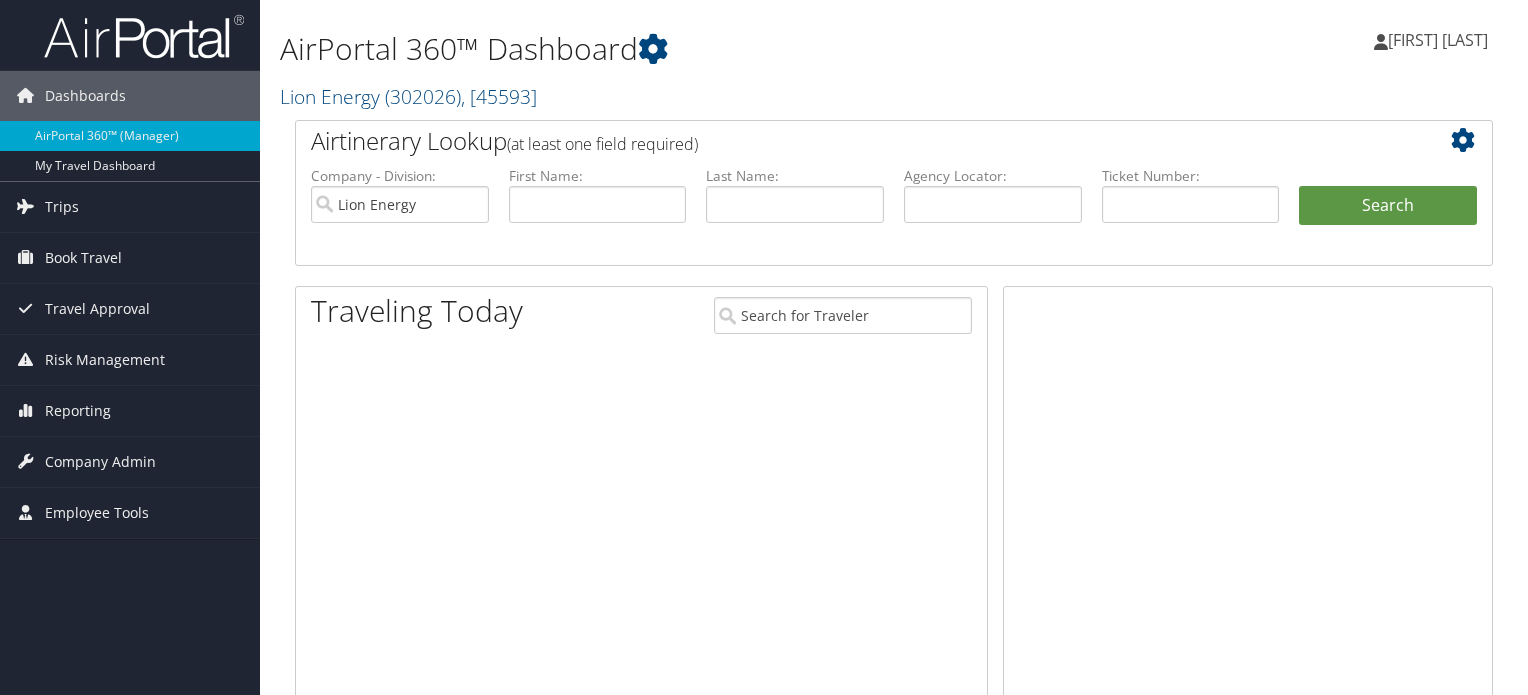 scroll, scrollTop: 0, scrollLeft: 0, axis: both 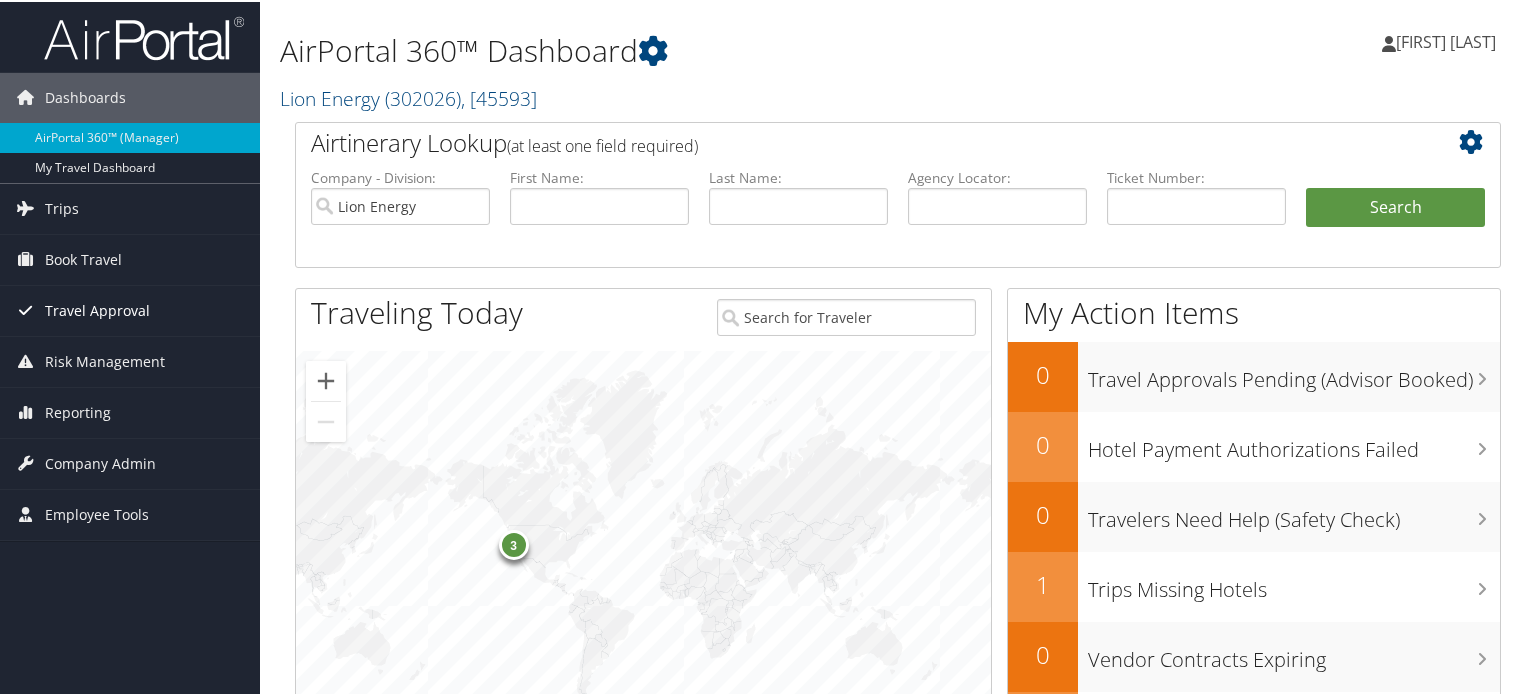 click on "Travel Approval" at bounding box center [97, 309] 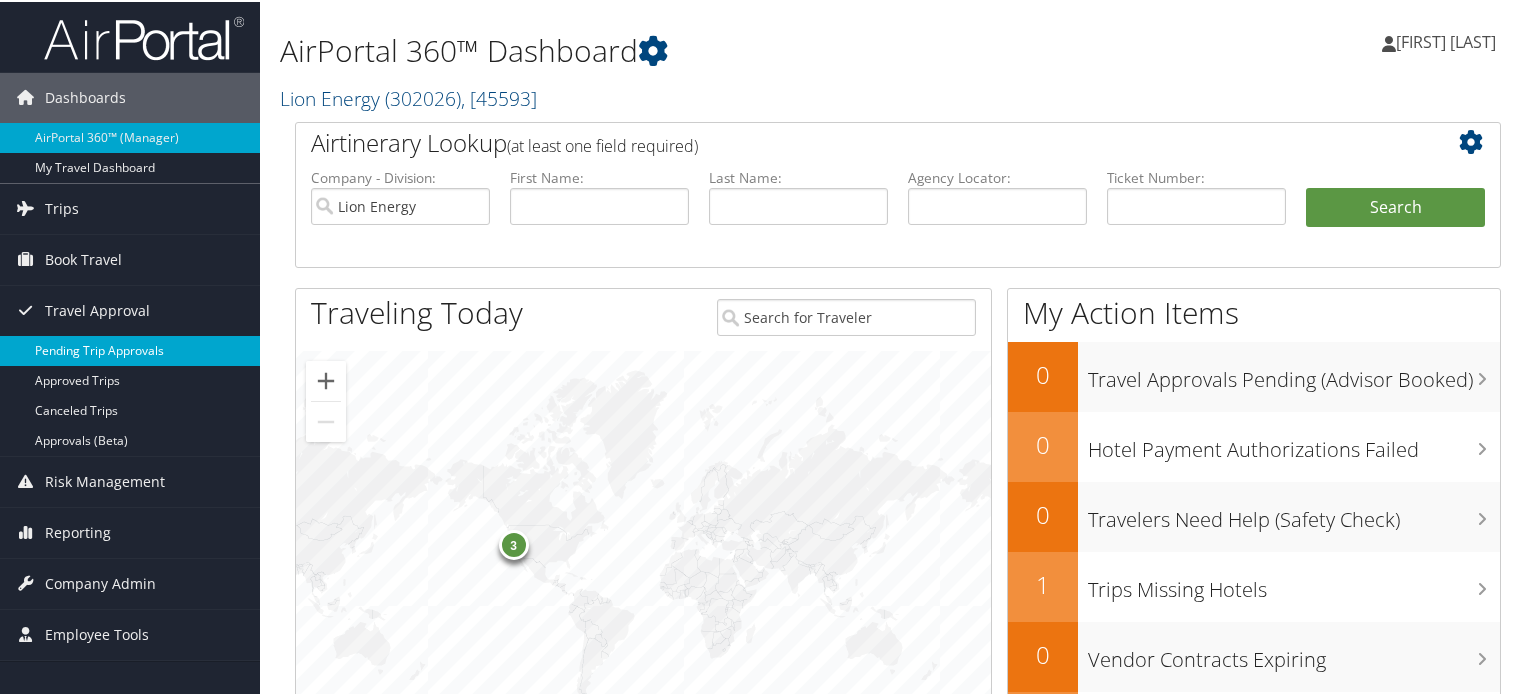 click on "Pending Trip Approvals" at bounding box center [130, 349] 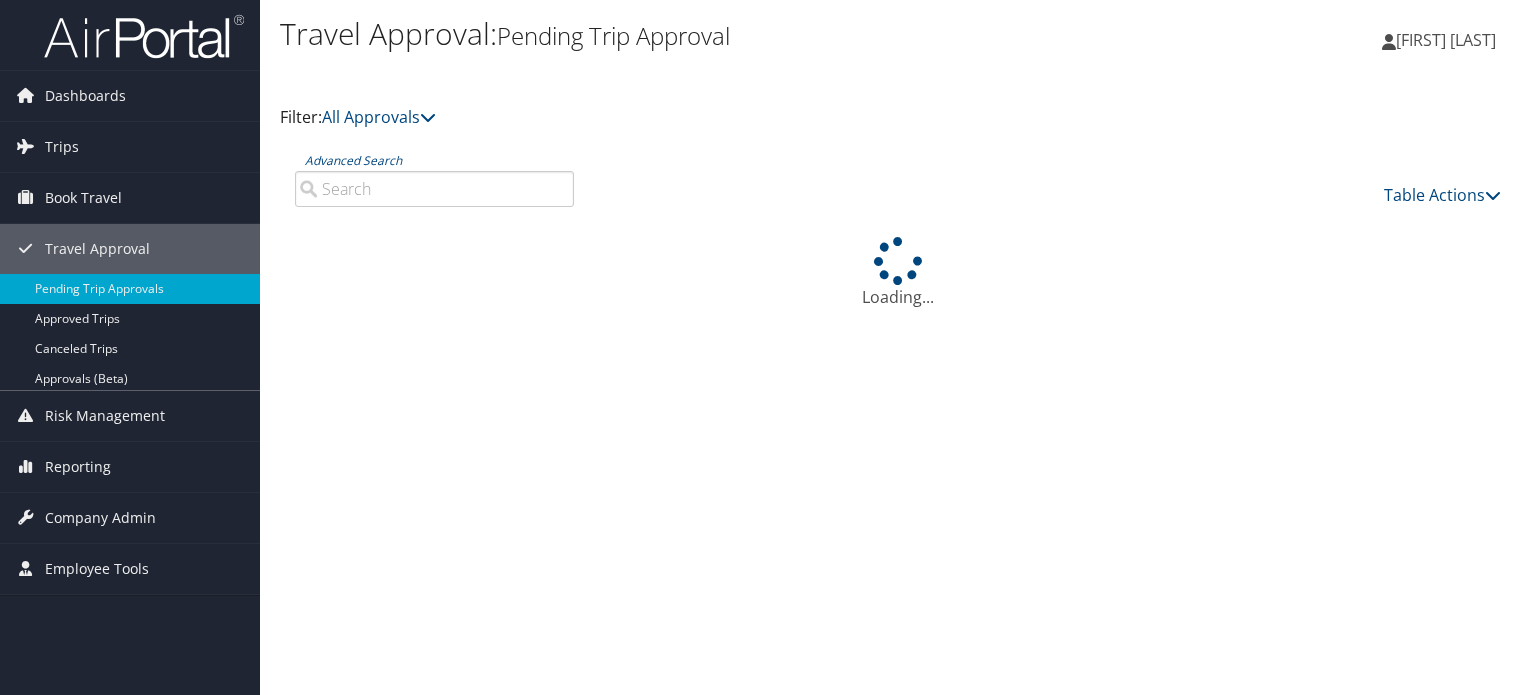 scroll, scrollTop: 0, scrollLeft: 0, axis: both 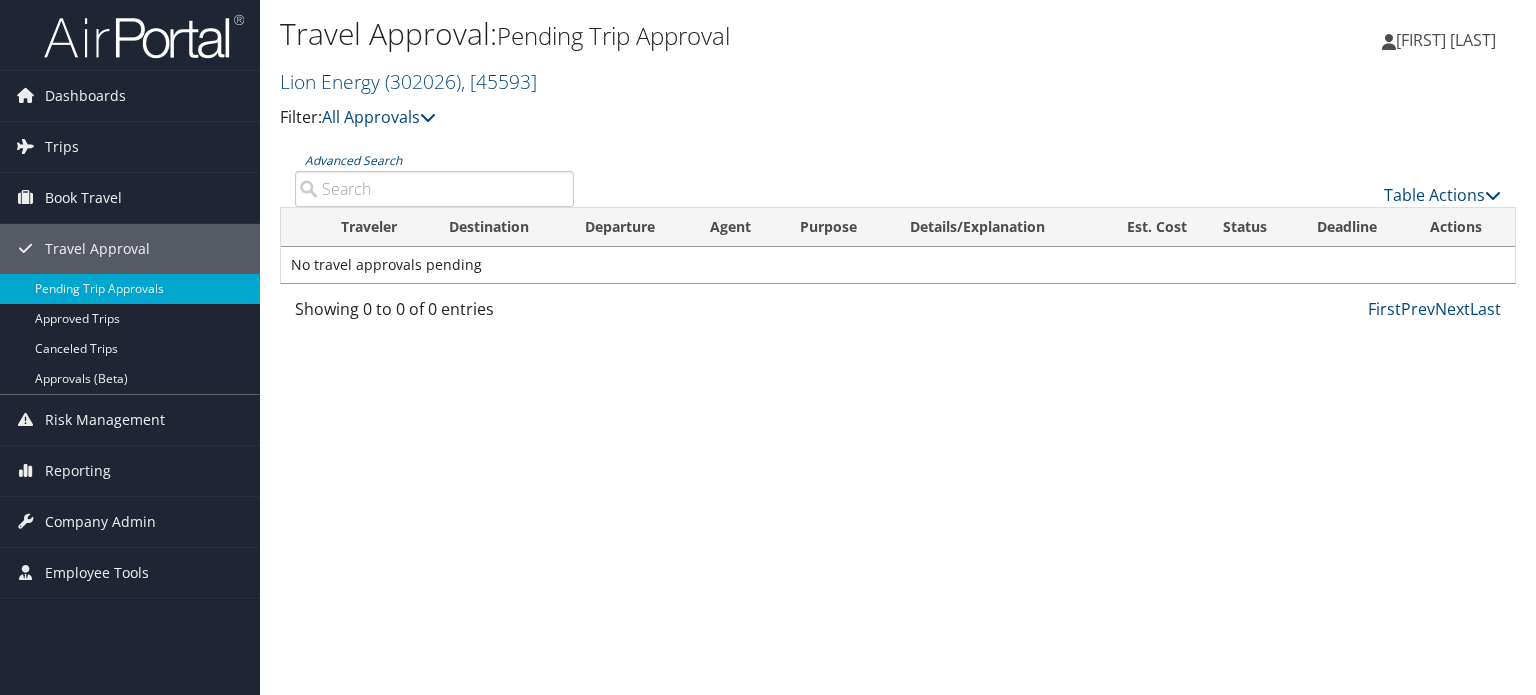 click on "Travel Approval:
Pending Trip Approval
Lion Energy   ( 302026 )  , [ 45593 ]    Lion Energy
Lion Energy, [45593]
Filter:
All Approvals
My Approvals
[FIRST] [LAST]" at bounding box center [898, 347] 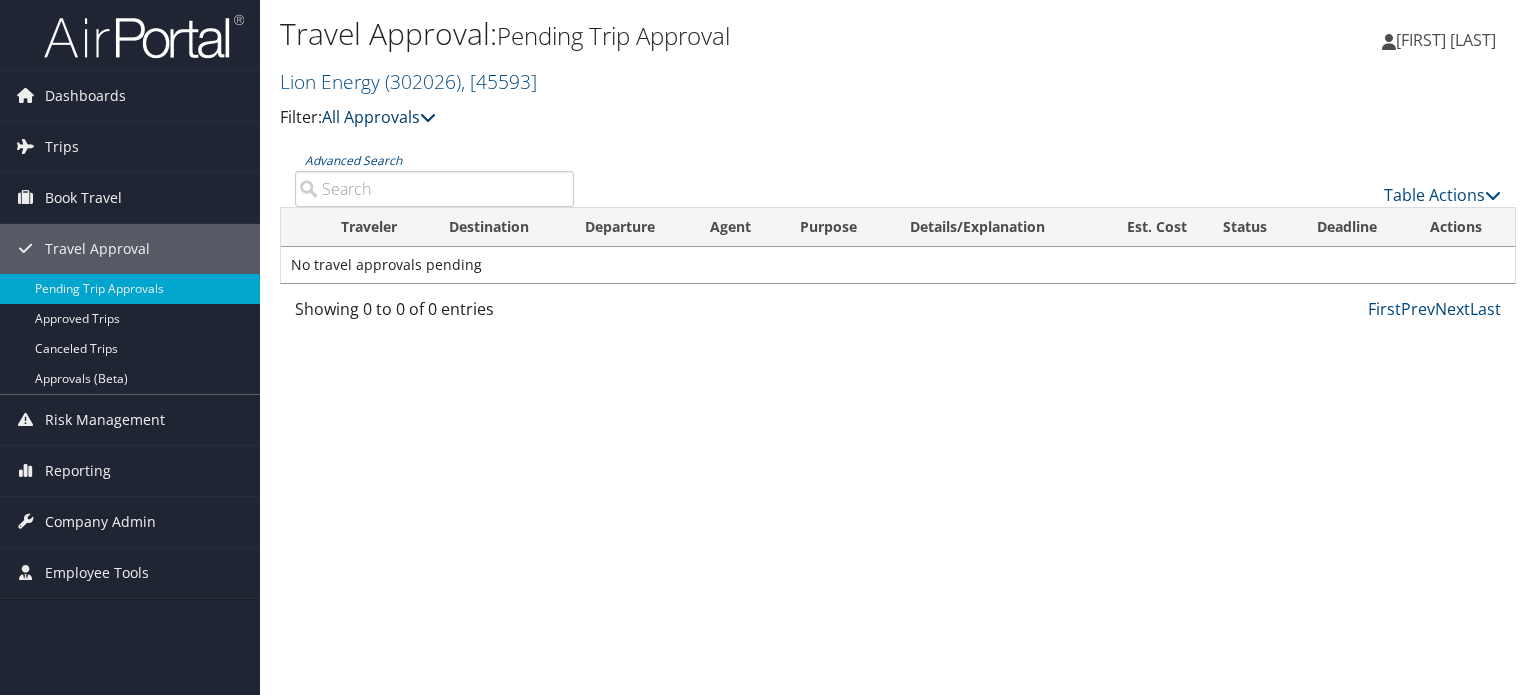 click at bounding box center [428, 117] 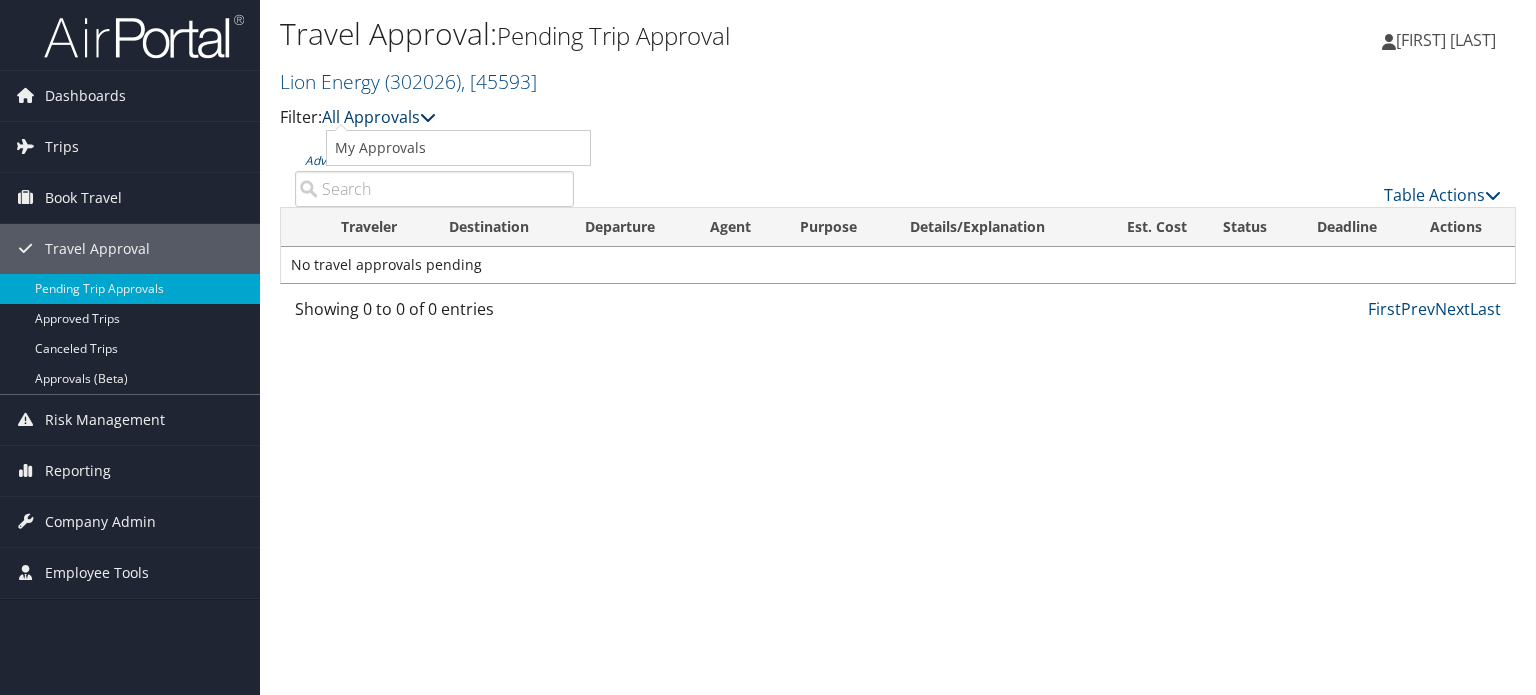 click at bounding box center [428, 117] 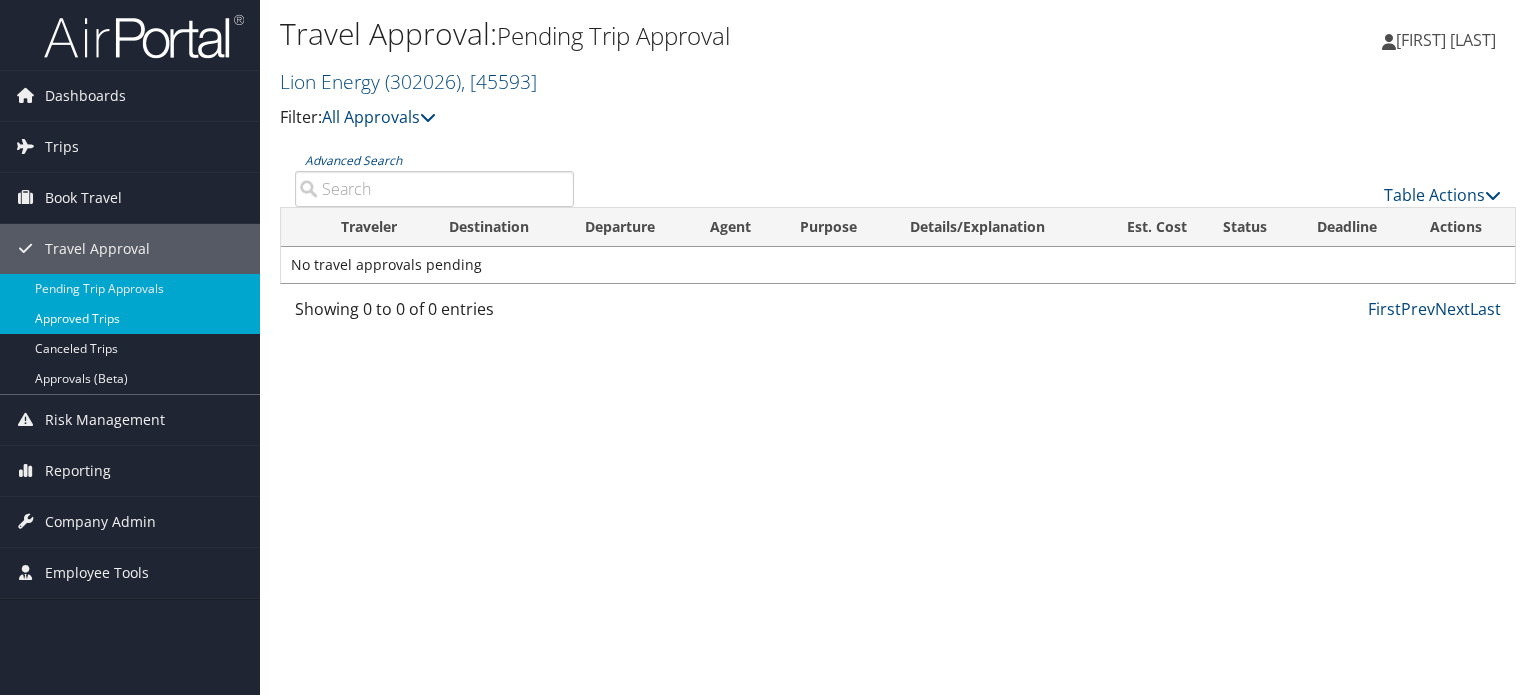 click on "Approved Trips" at bounding box center (130, 319) 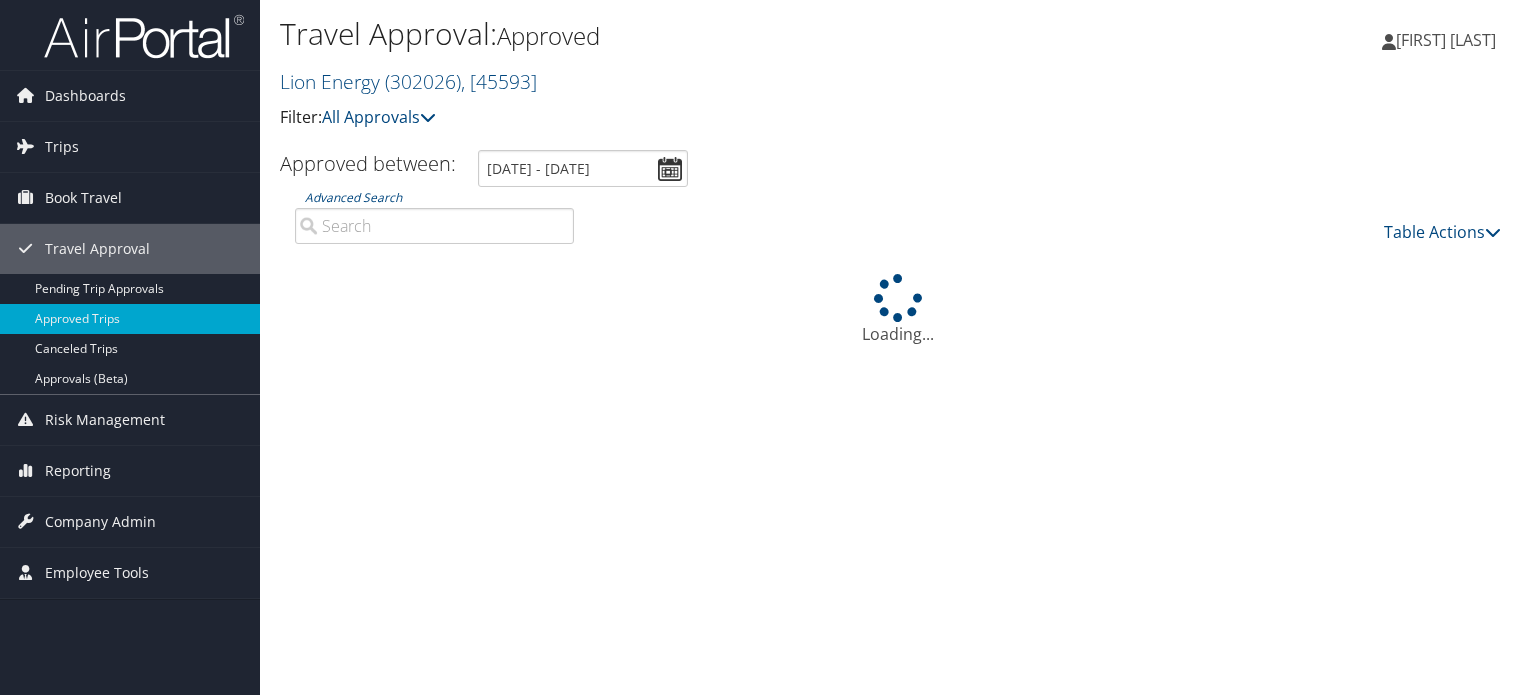 scroll, scrollTop: 0, scrollLeft: 0, axis: both 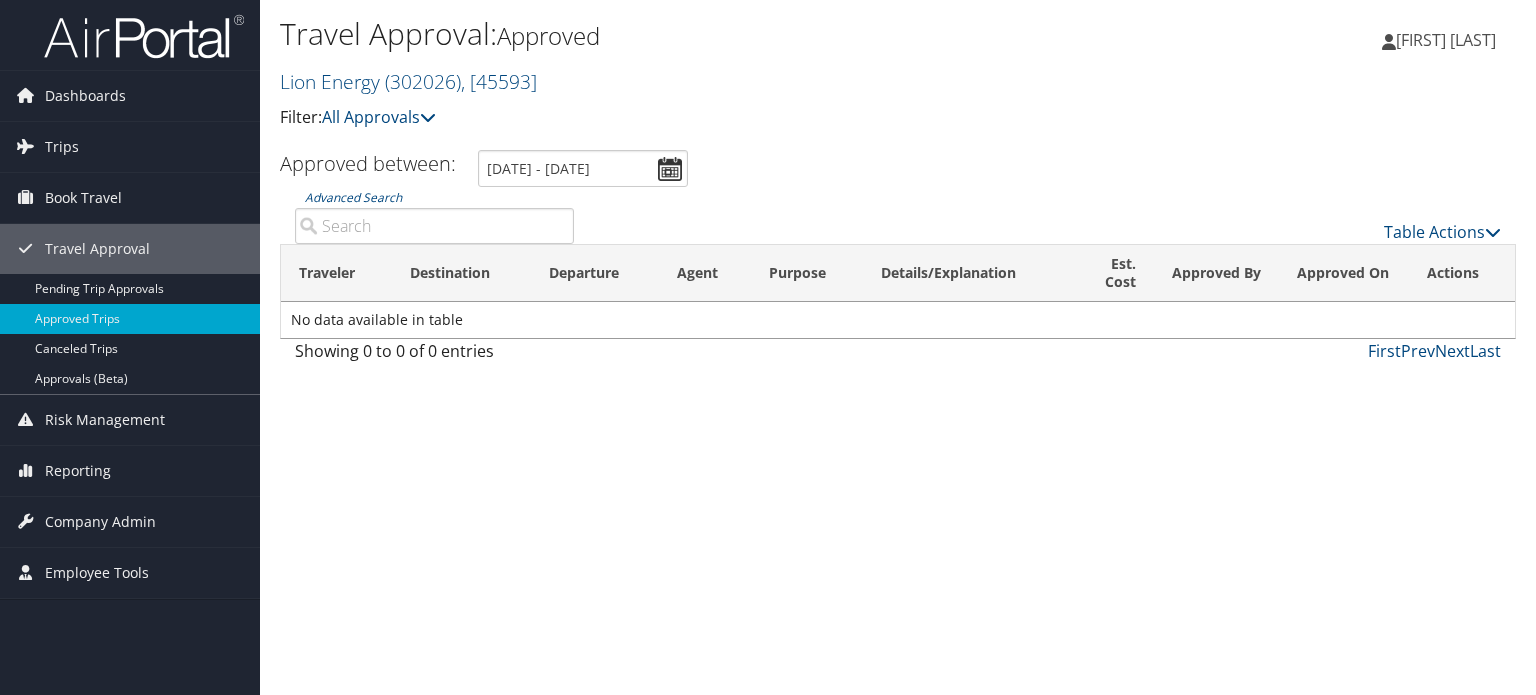 click on "Travel Approval:
Approved
Lion Energy   ( 302026 )  , [ 45593 ]    Lion Energy
Lion Energy, [45593]
Filter:
All Approvals
My Approvals" at bounding box center [898, 347] 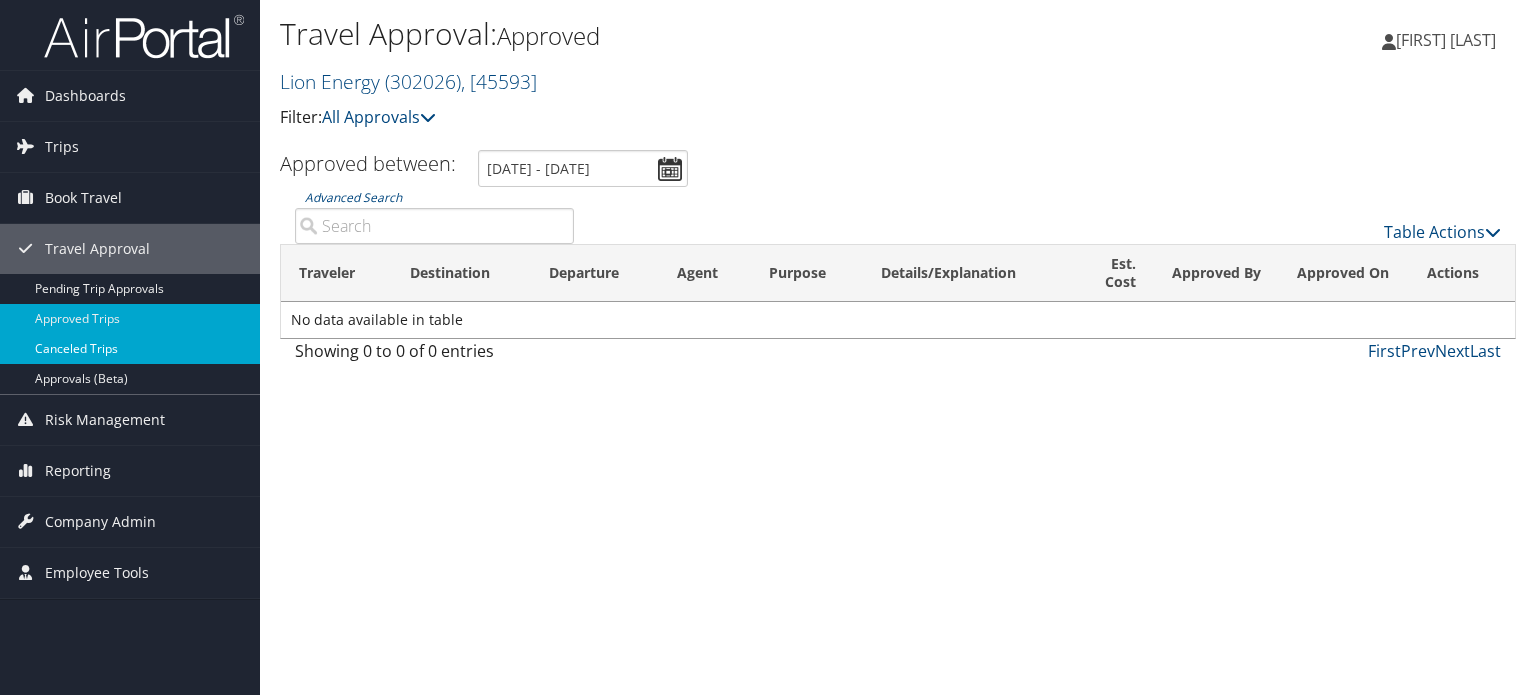 click on "Canceled Trips" at bounding box center [130, 349] 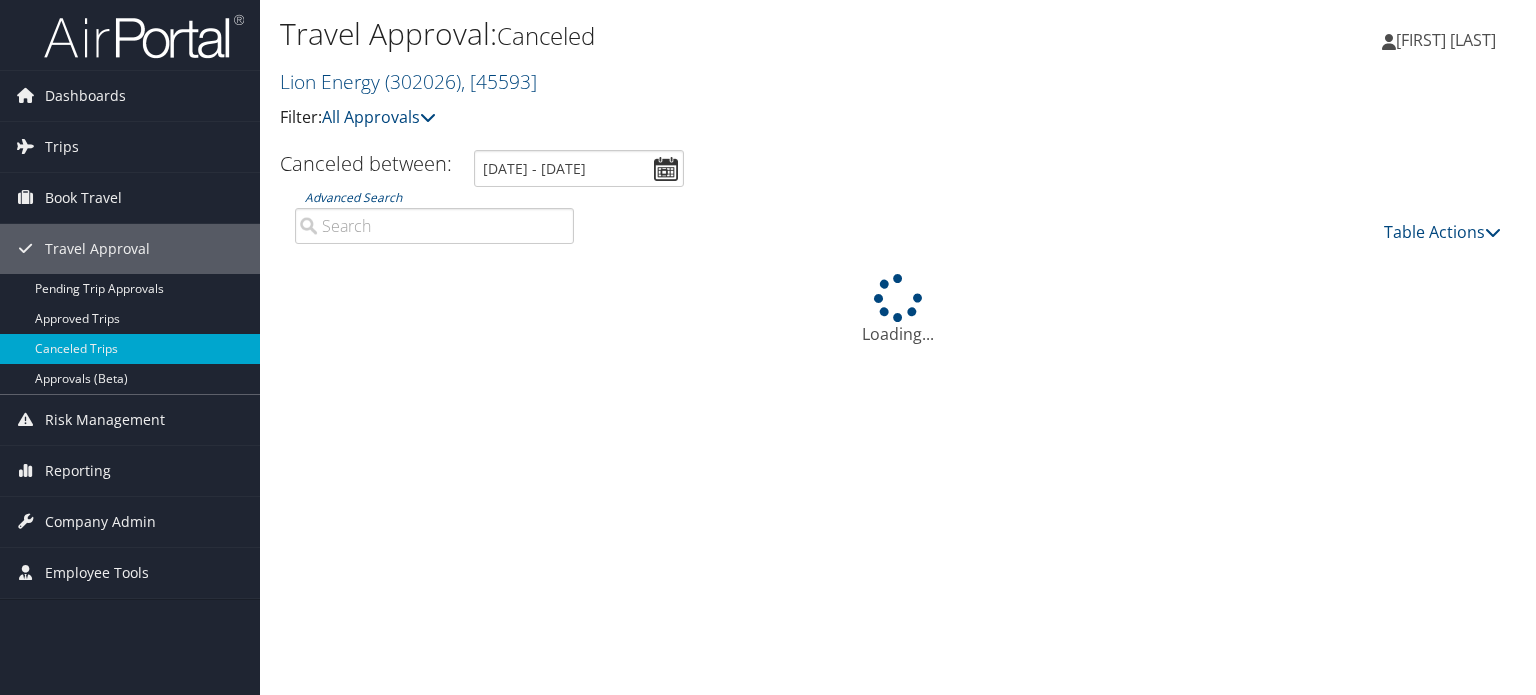 scroll, scrollTop: 0, scrollLeft: 0, axis: both 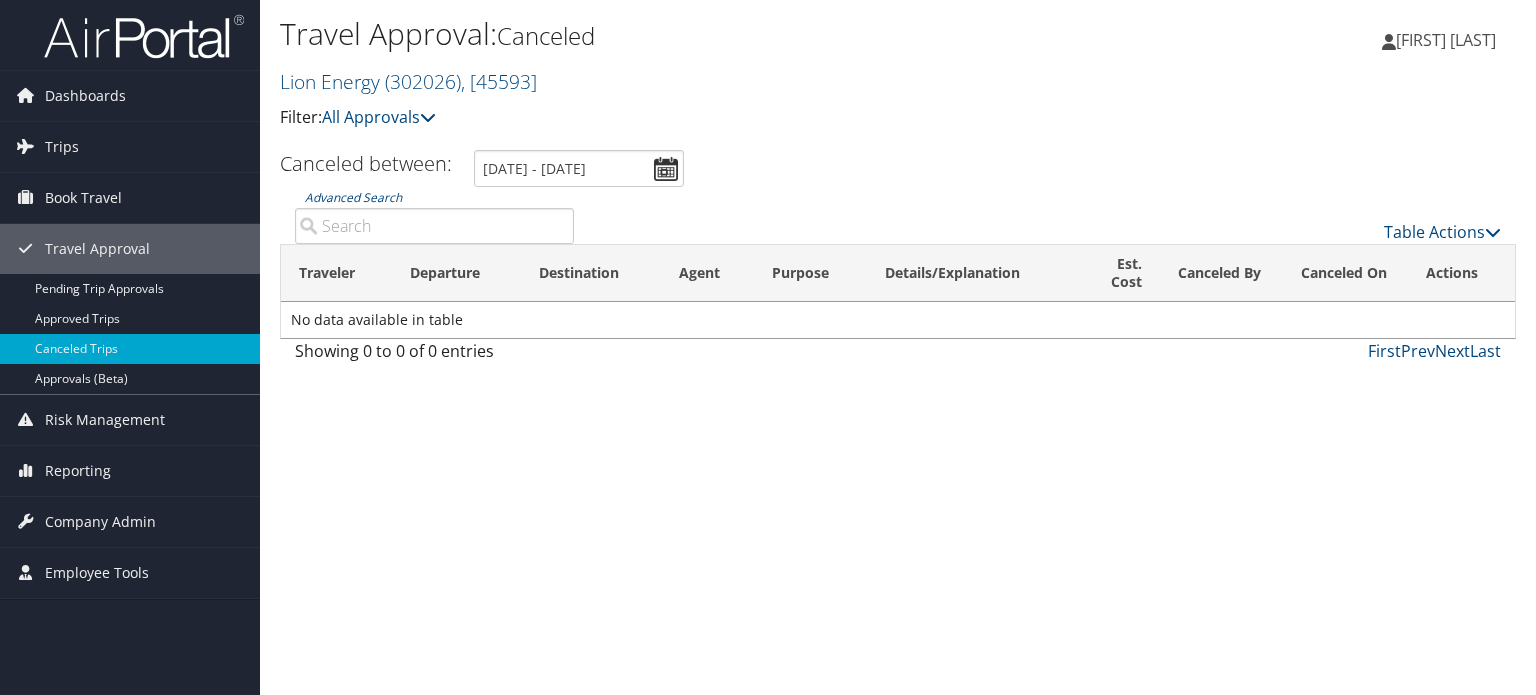 click on "Travel Approval:
Canceled
Lion Energy   ( 302026 )  , [ 45593 ]    Lion Energy
Lion Energy, [45593]
Filter:
All Approvals
My Approvals" at bounding box center (898, 347) 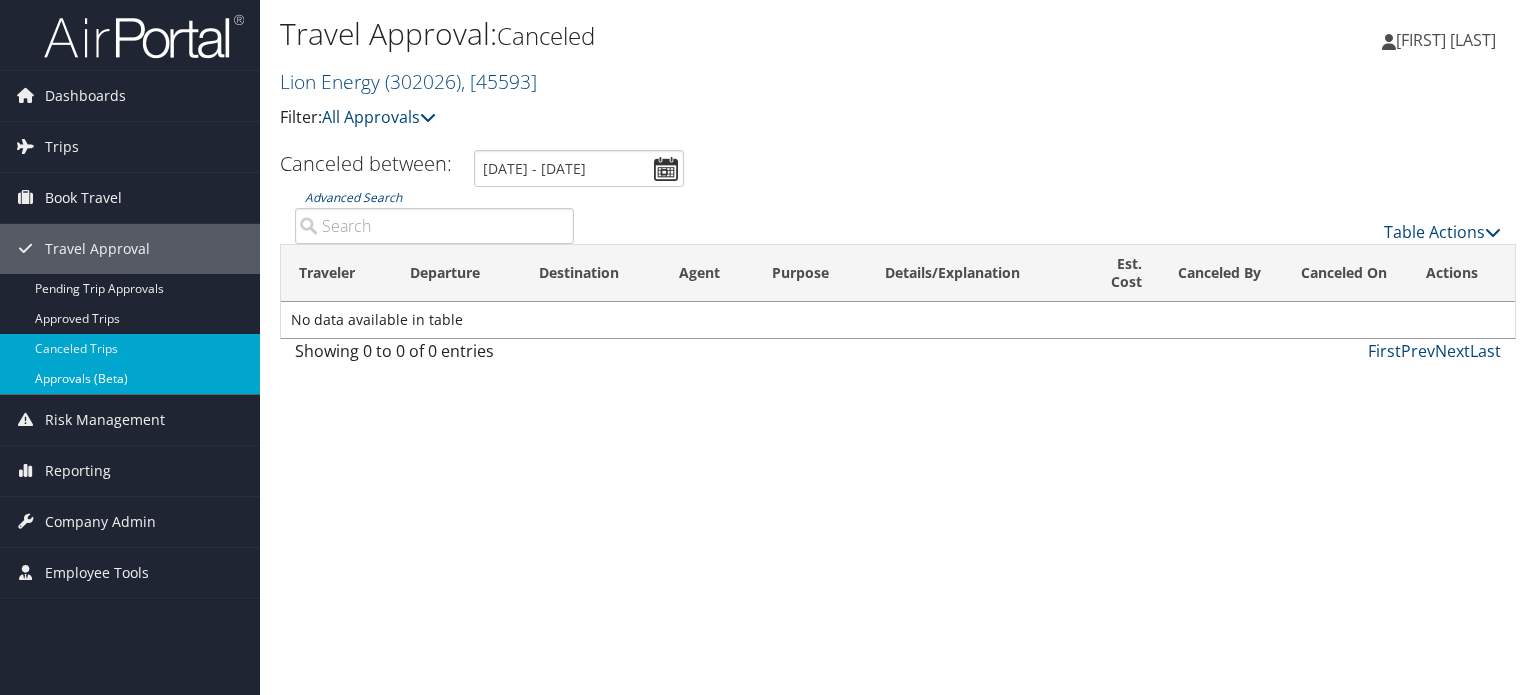 click on "Approvals (Beta)" at bounding box center [130, 379] 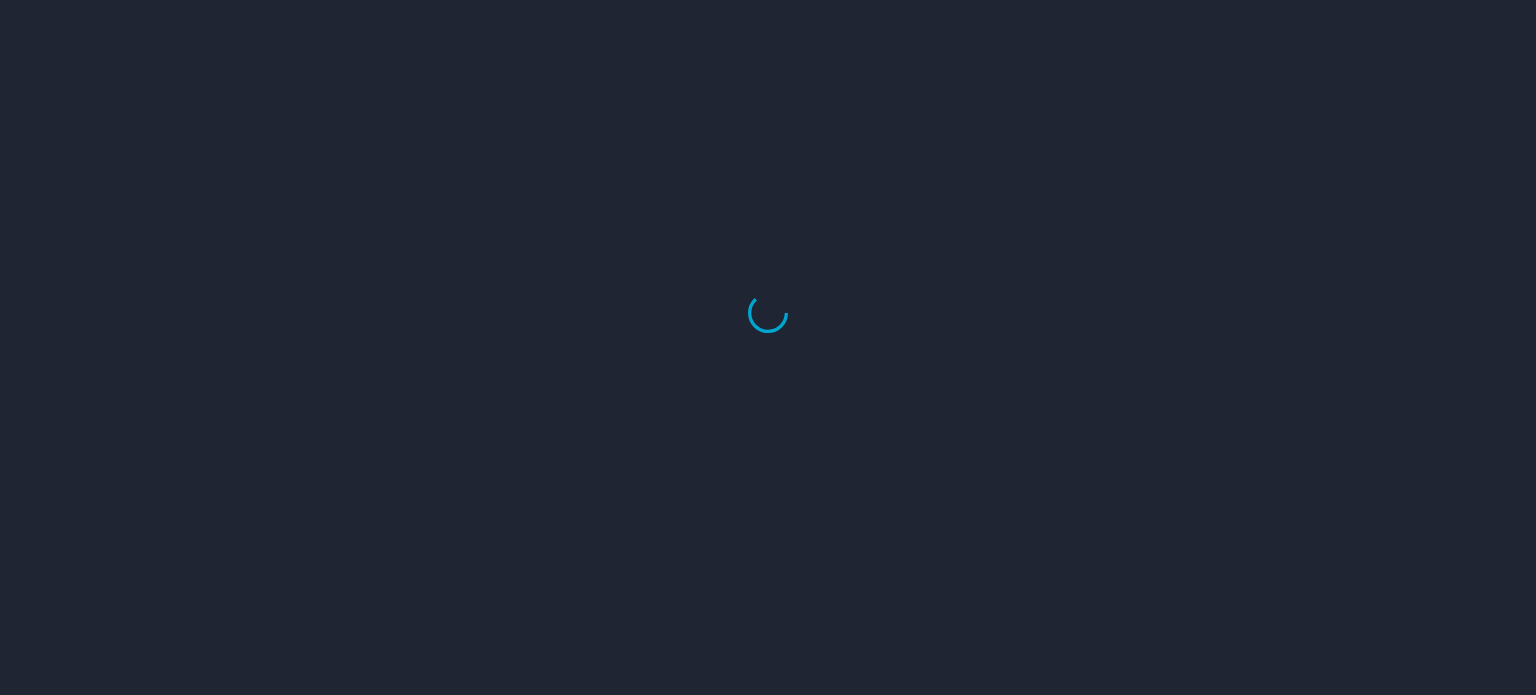 scroll, scrollTop: 0, scrollLeft: 0, axis: both 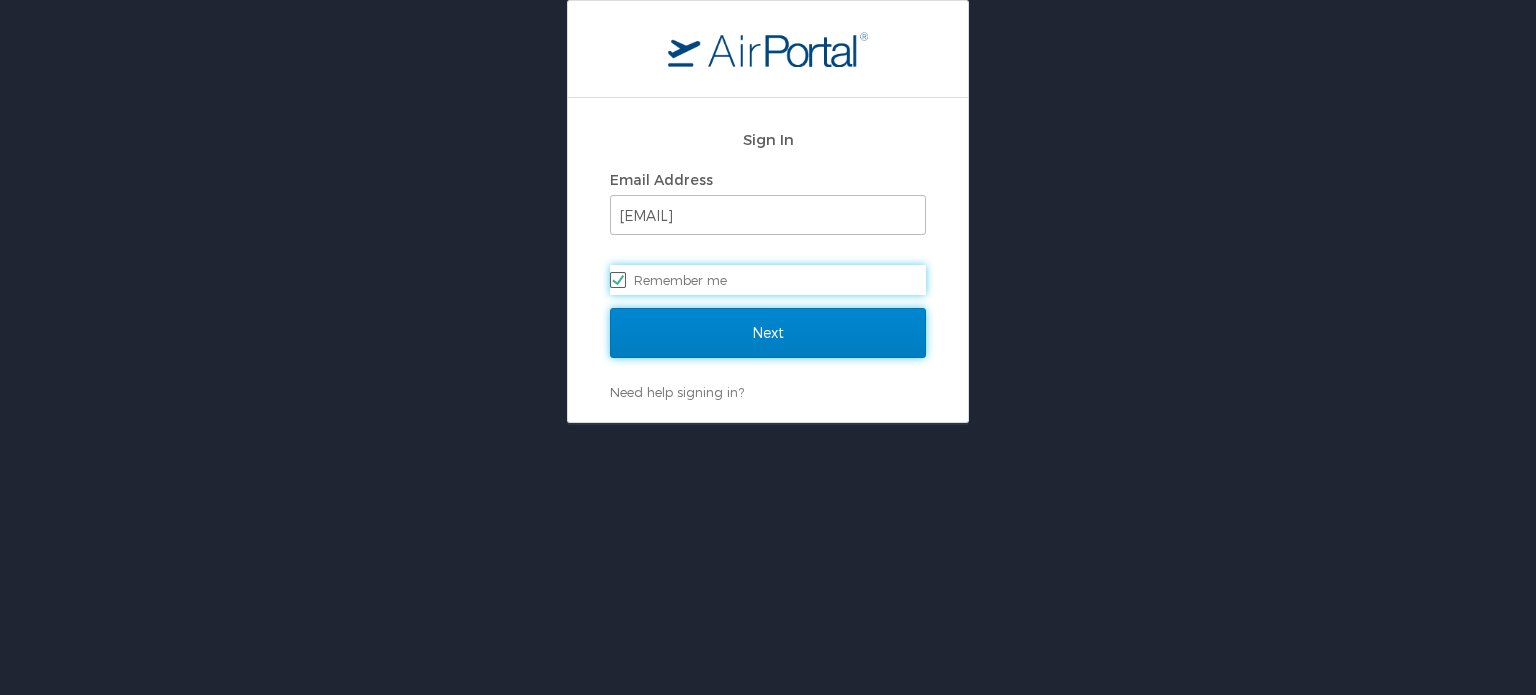 click on "Next" at bounding box center (768, 333) 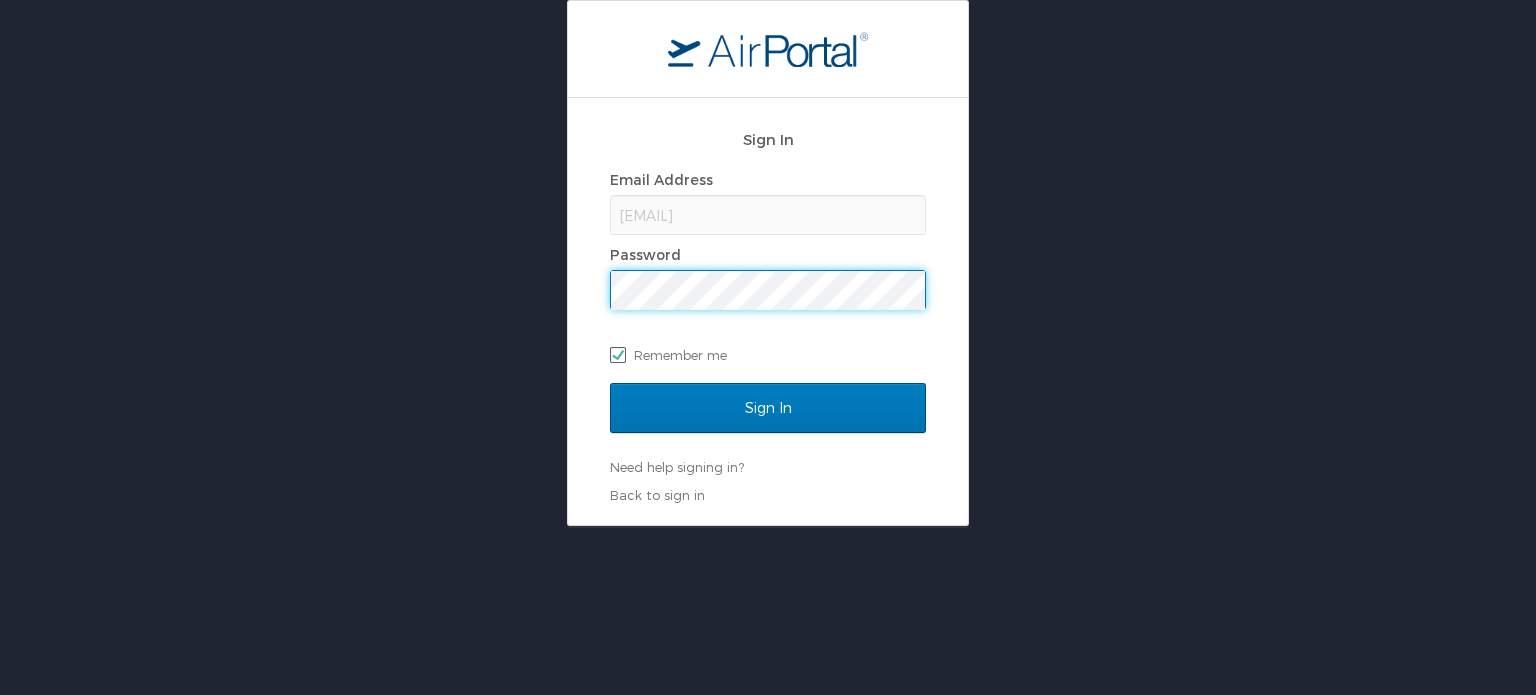 scroll, scrollTop: 0, scrollLeft: 0, axis: both 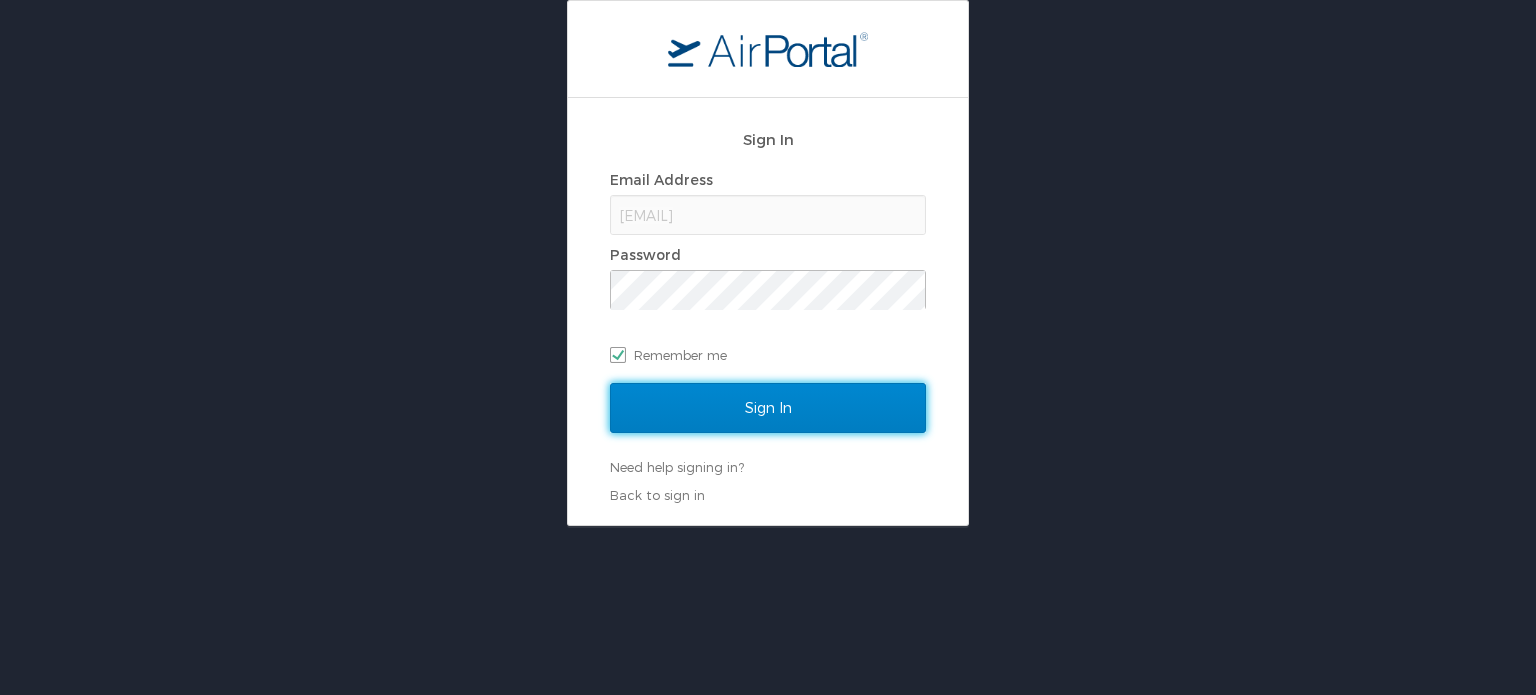 click on "Sign In" at bounding box center [768, 408] 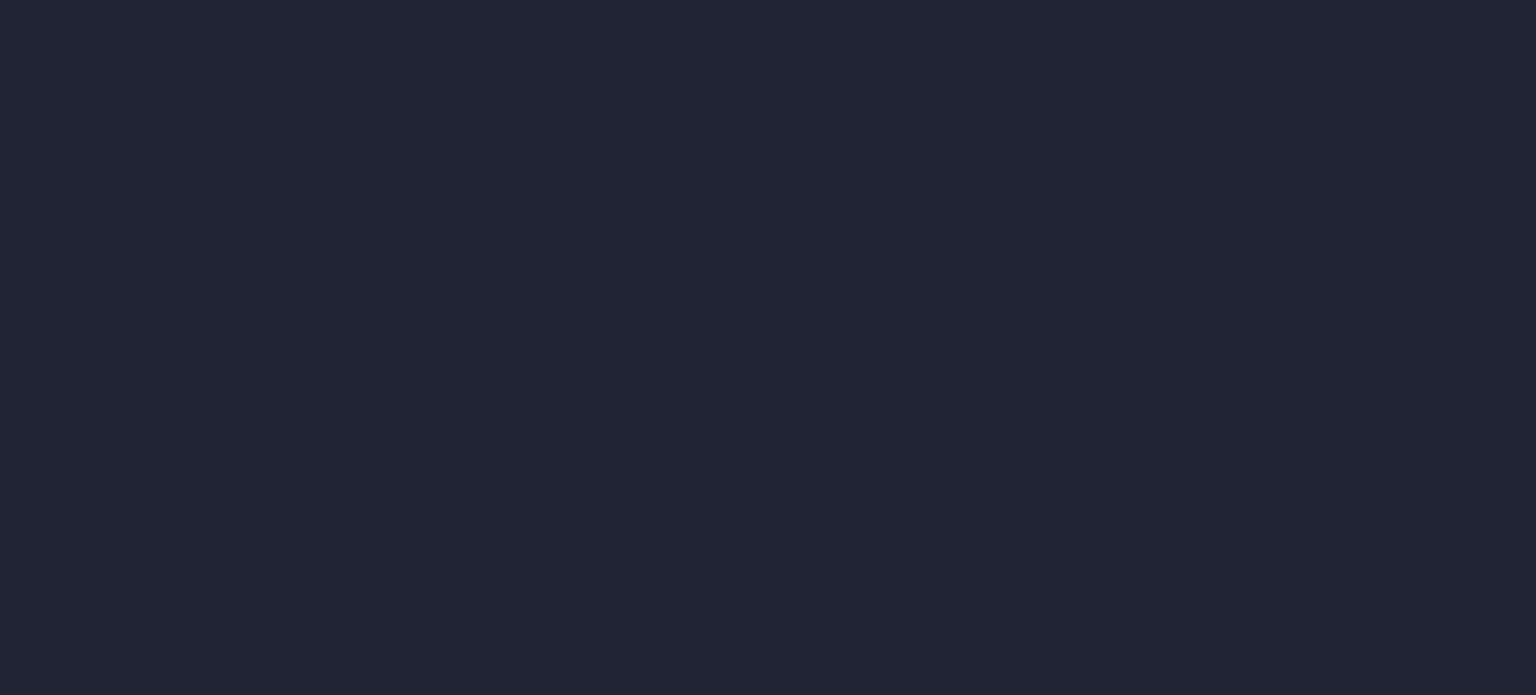 scroll, scrollTop: 0, scrollLeft: 0, axis: both 